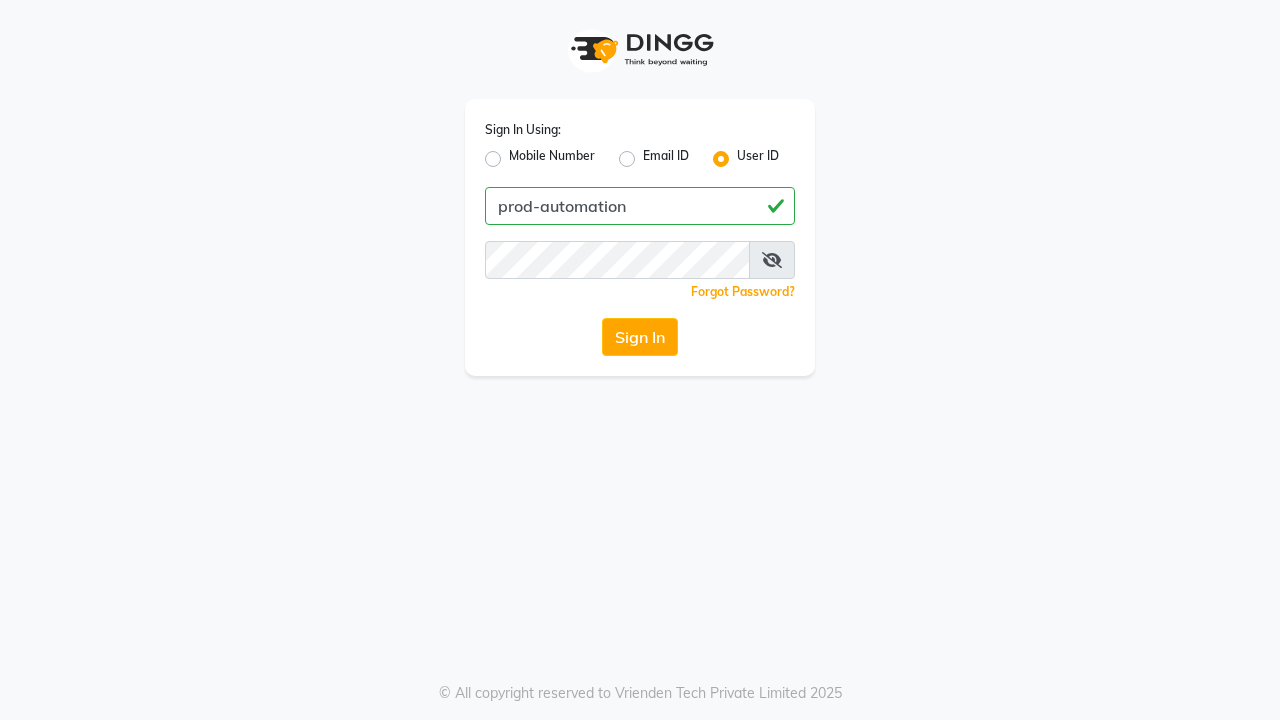 scroll, scrollTop: 0, scrollLeft: 0, axis: both 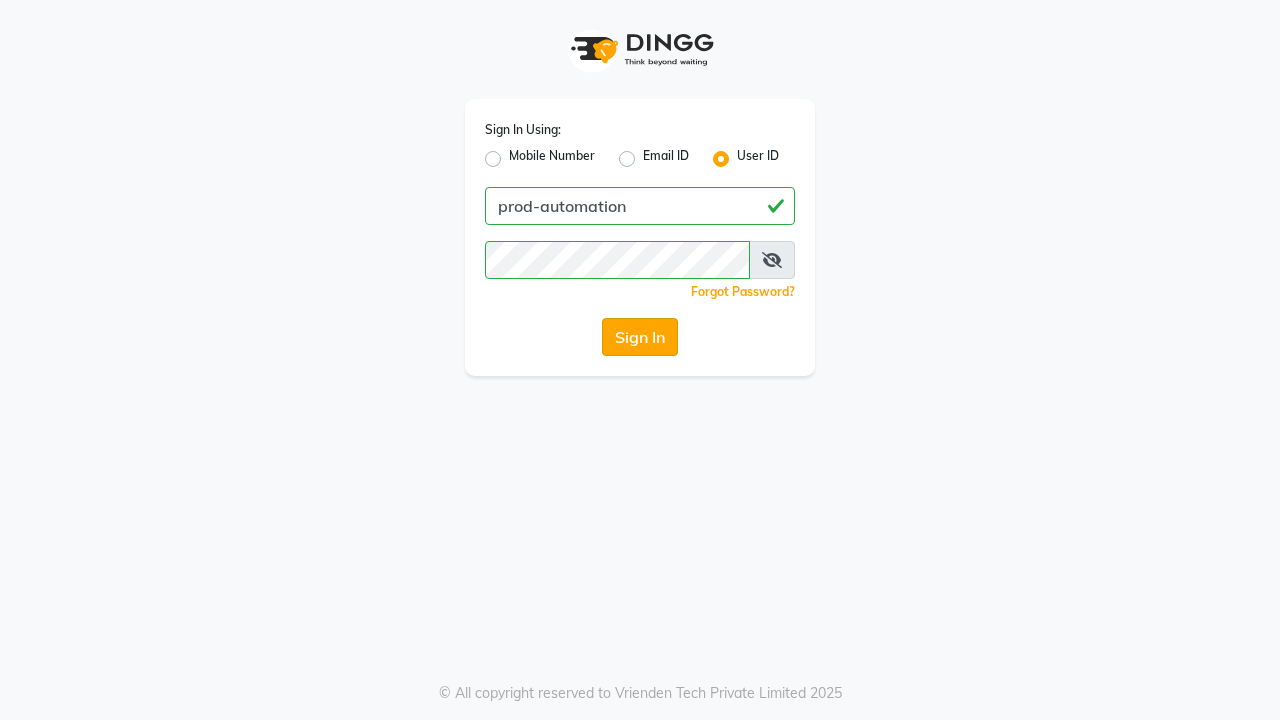 click on "Sign In" 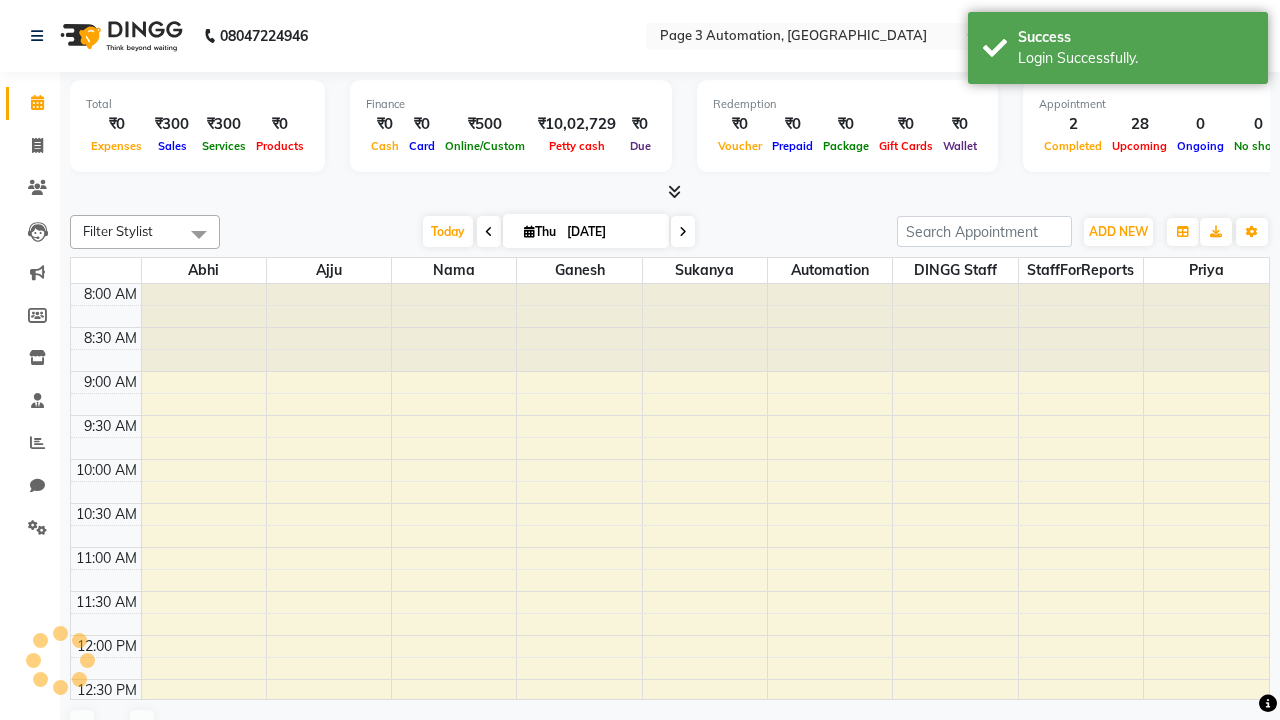 select on "en" 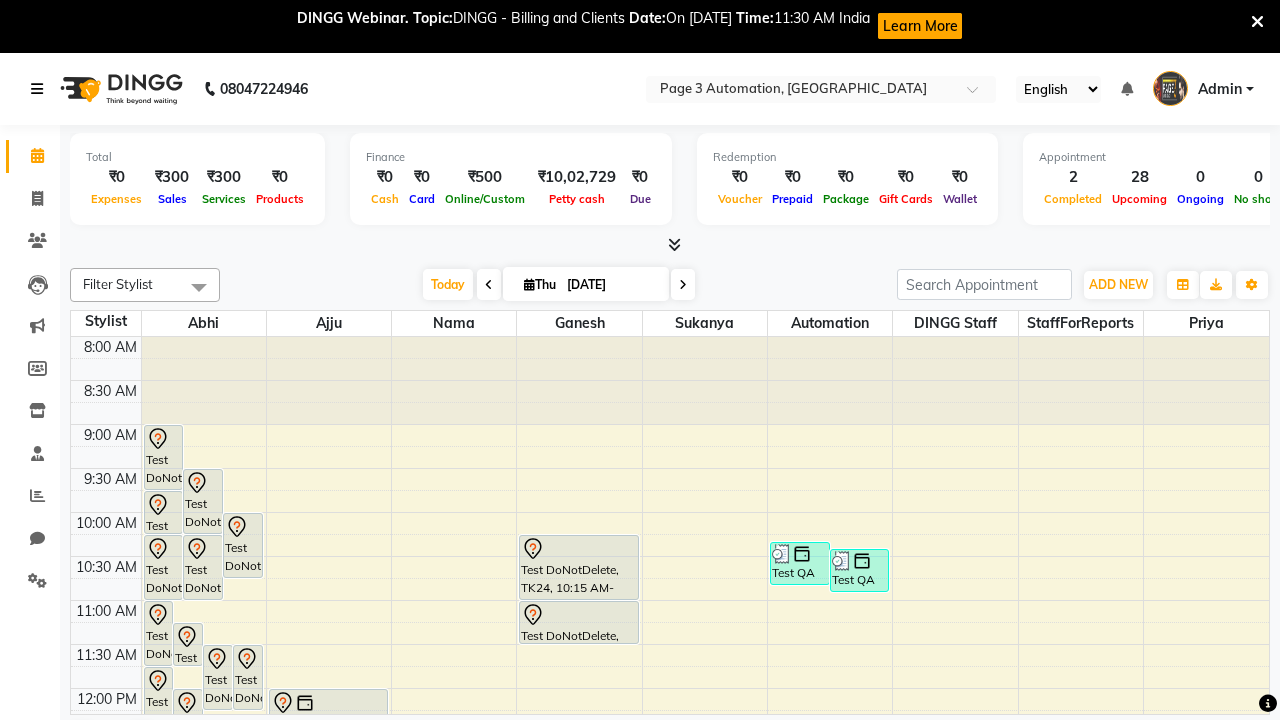 click at bounding box center [37, 89] 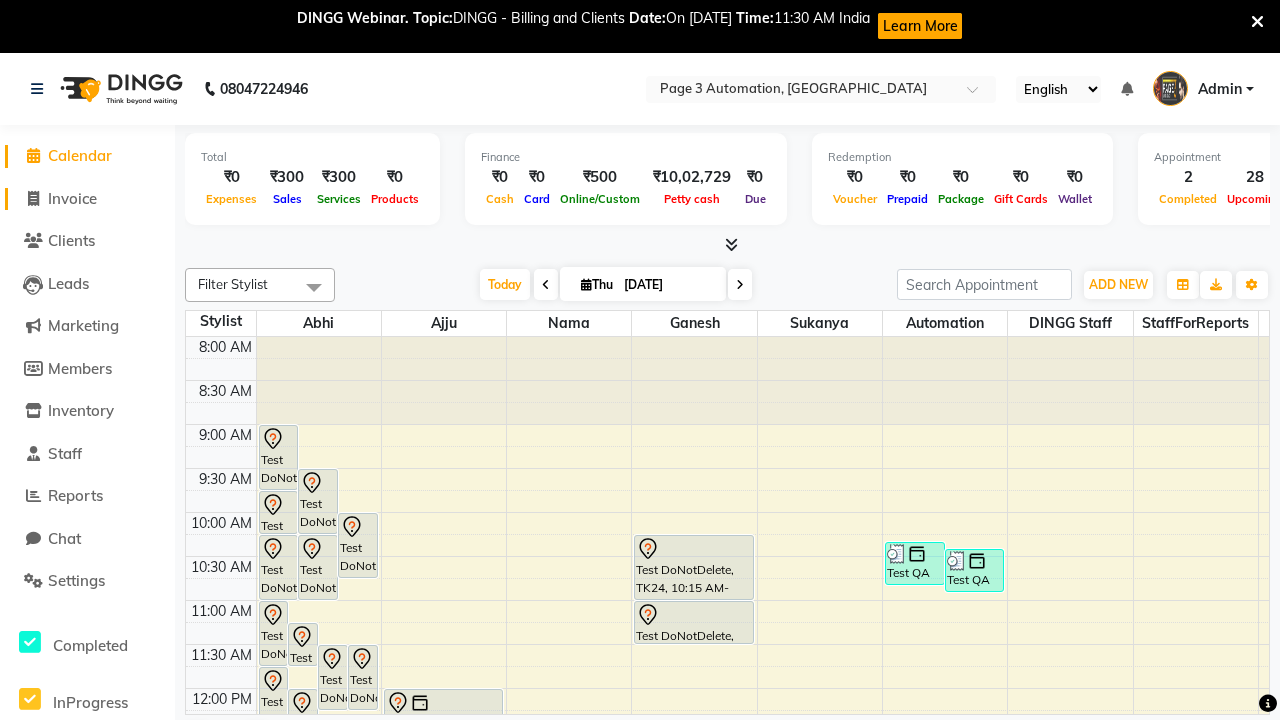 click on "Invoice" 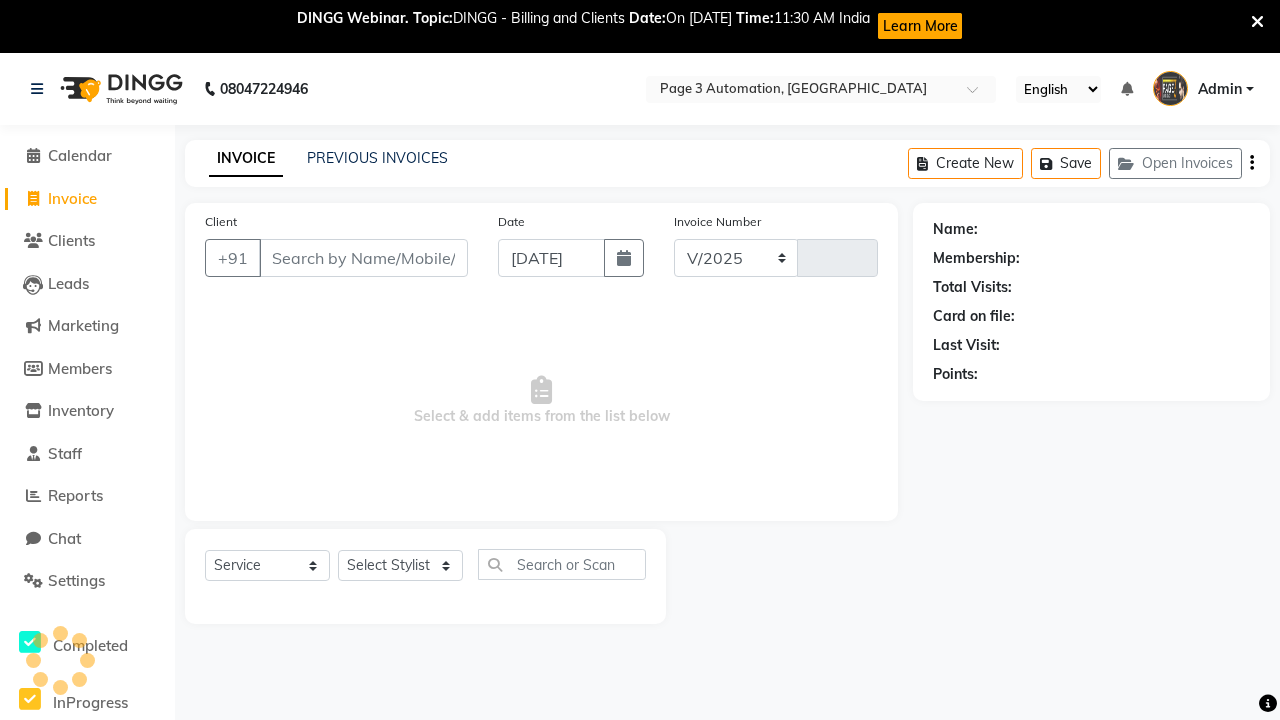 select on "2774" 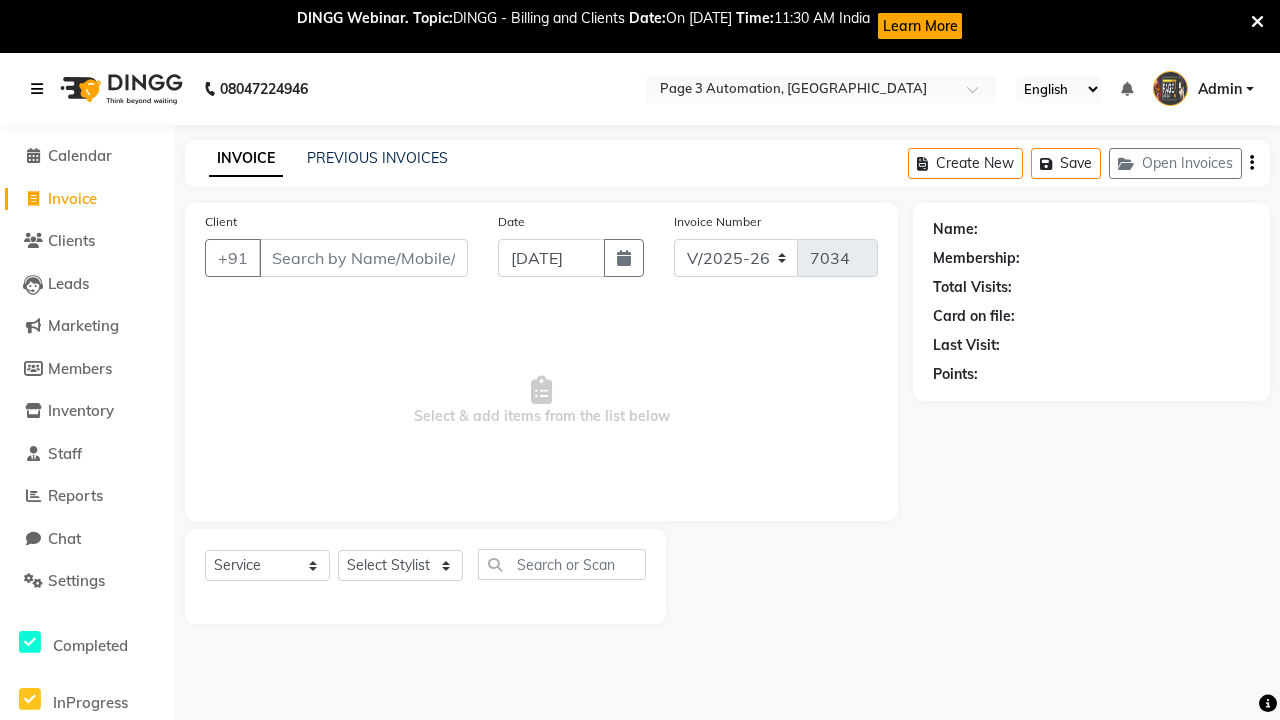 click at bounding box center [37, 89] 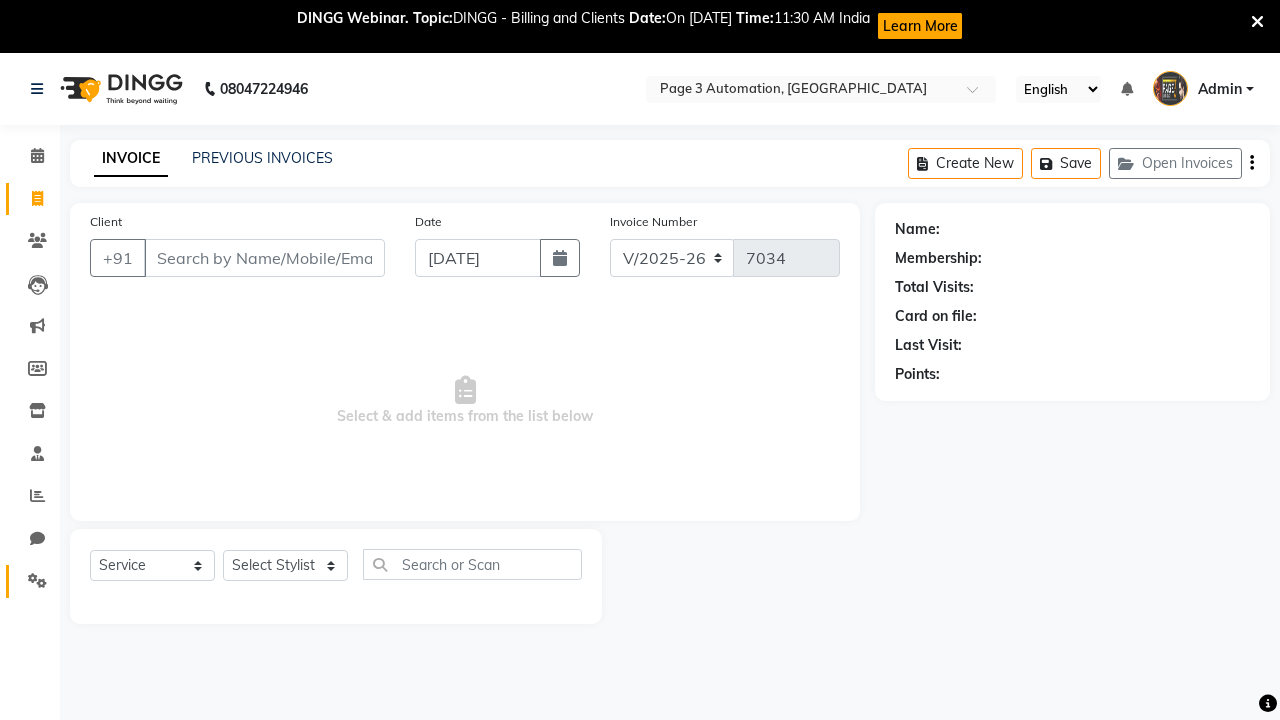 click 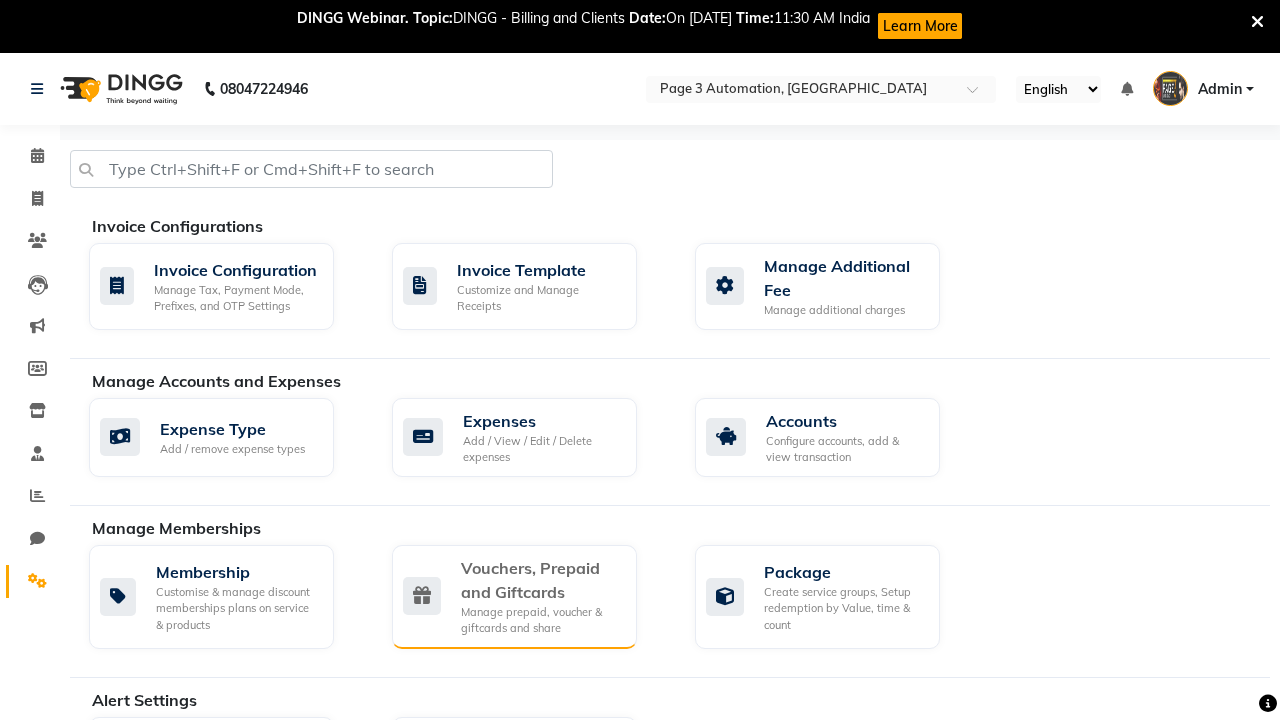 click on "Vouchers, Prepaid and Giftcards" 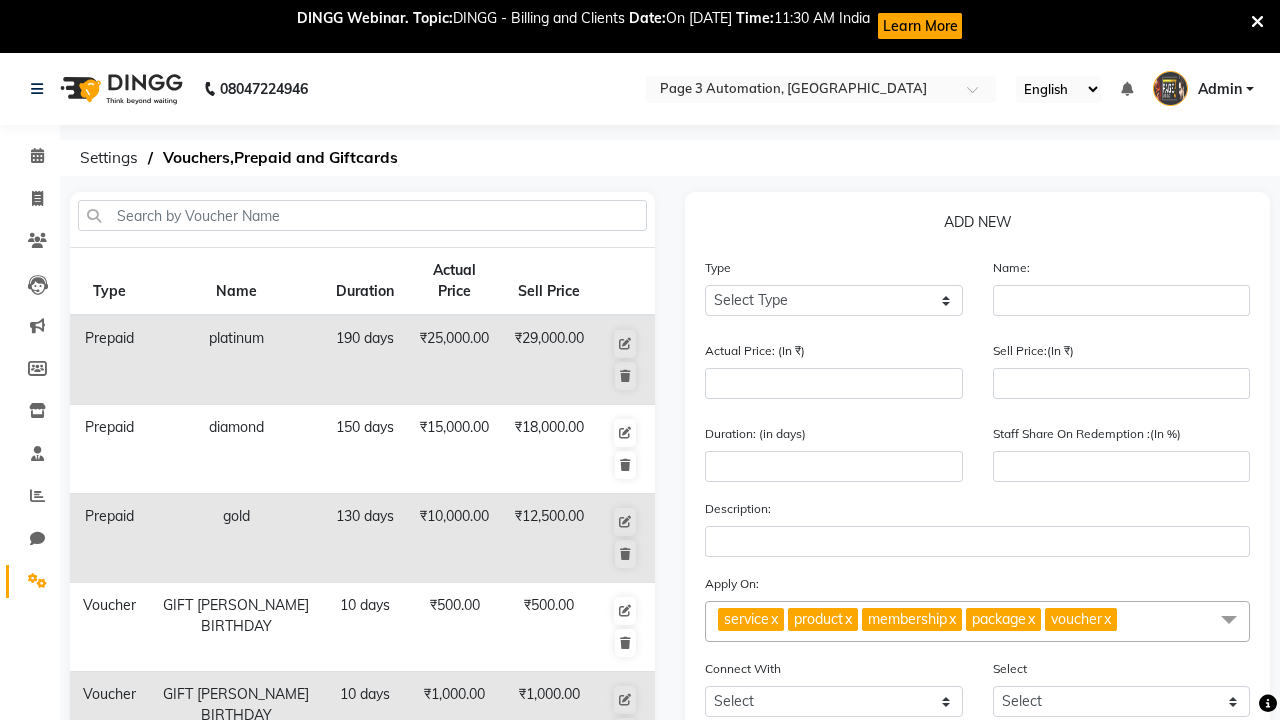 select on "P" 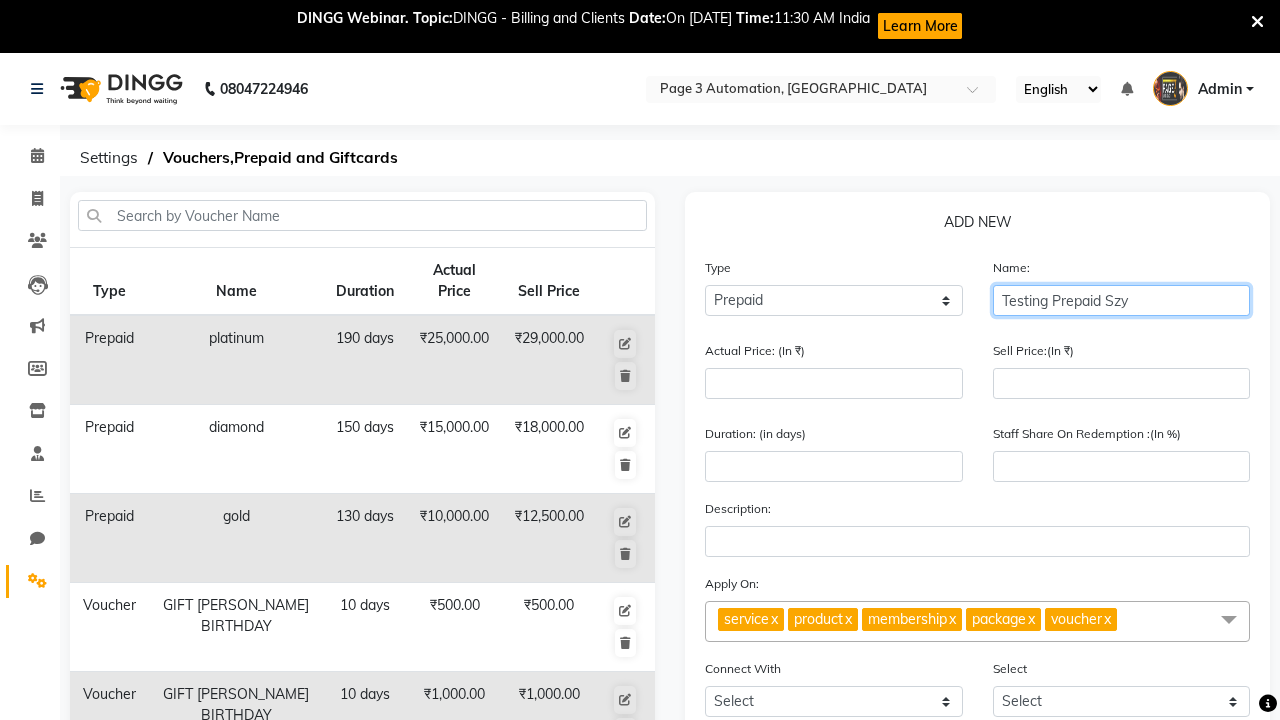 type on "Testing Prepaid Szy" 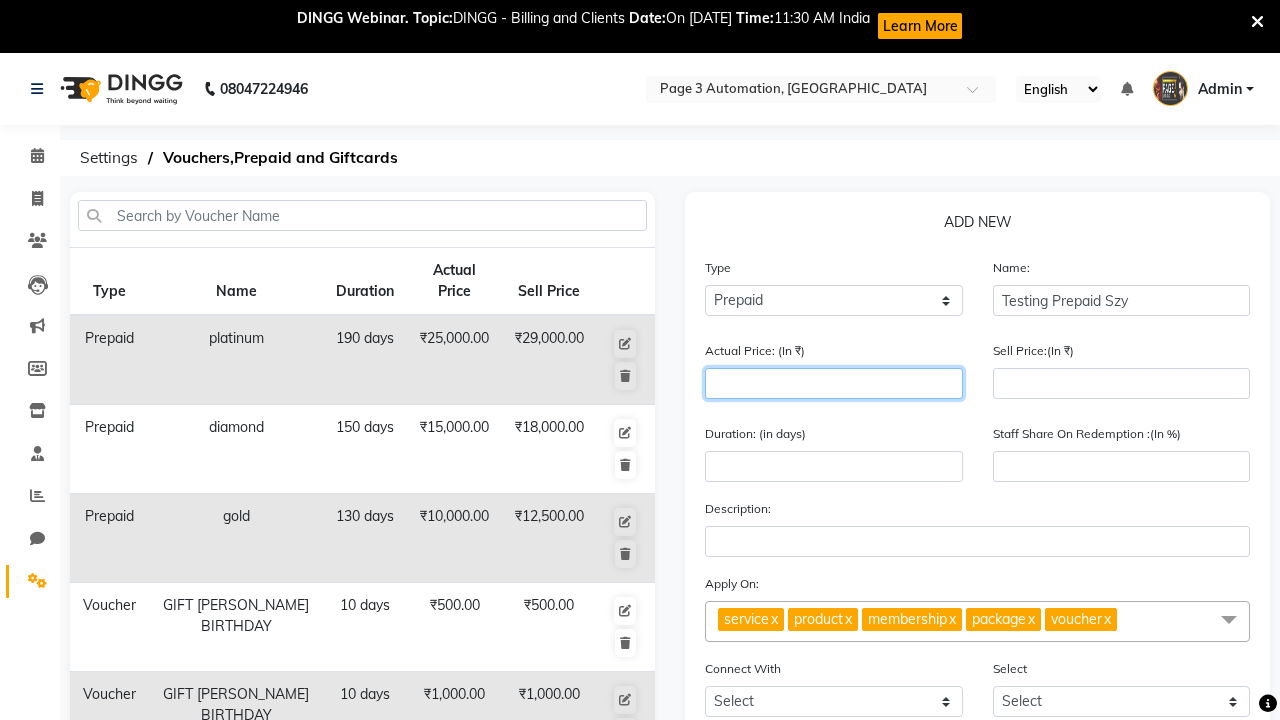 type on "1500" 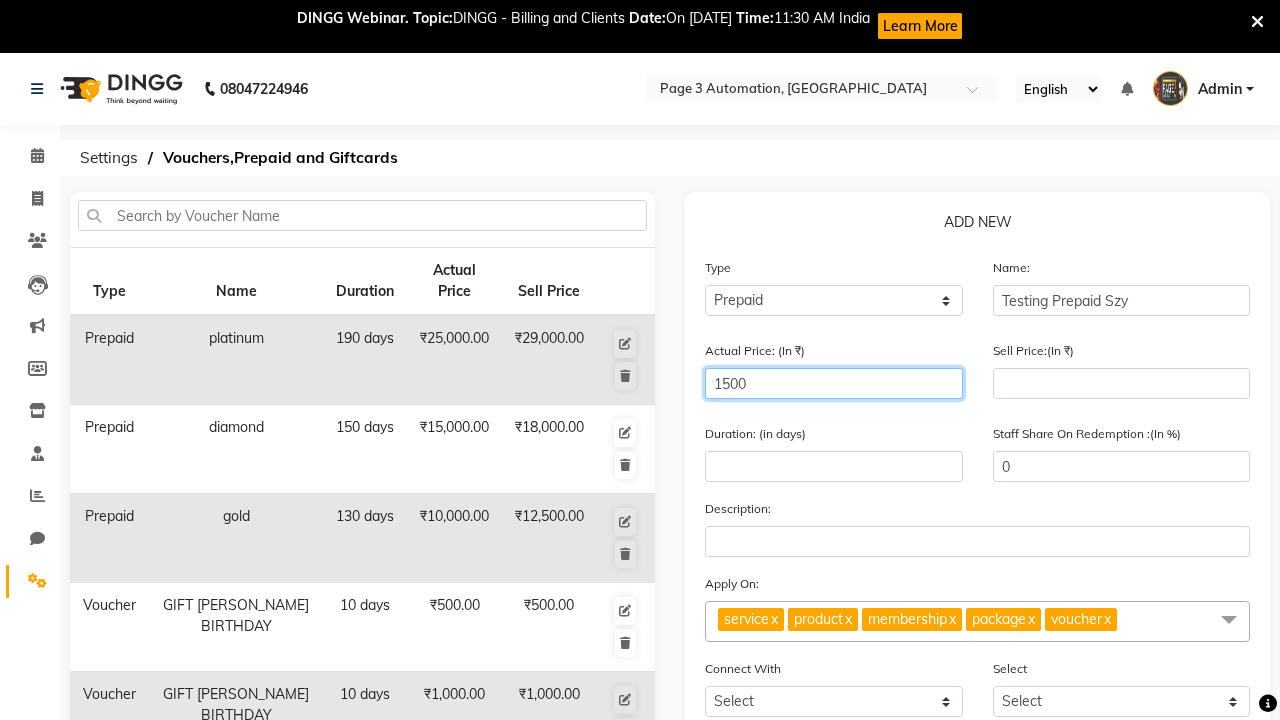 type on "1500" 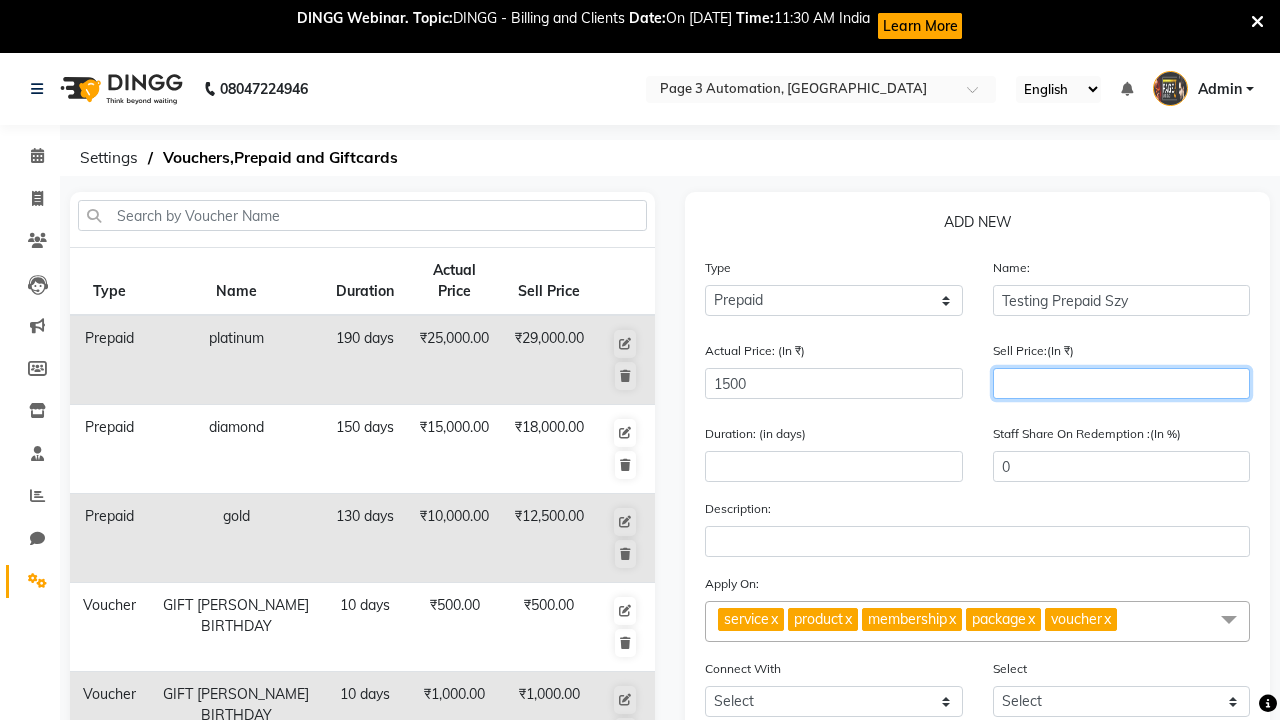 type on "1200" 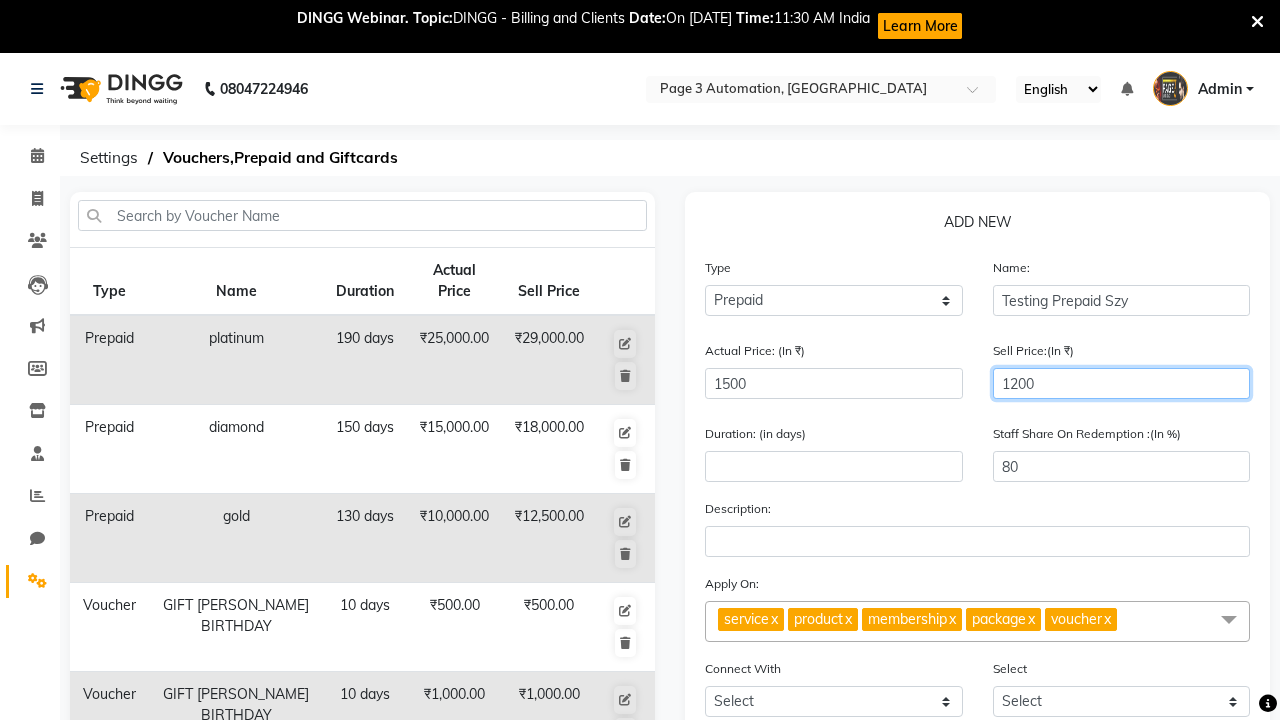 type on "1200" 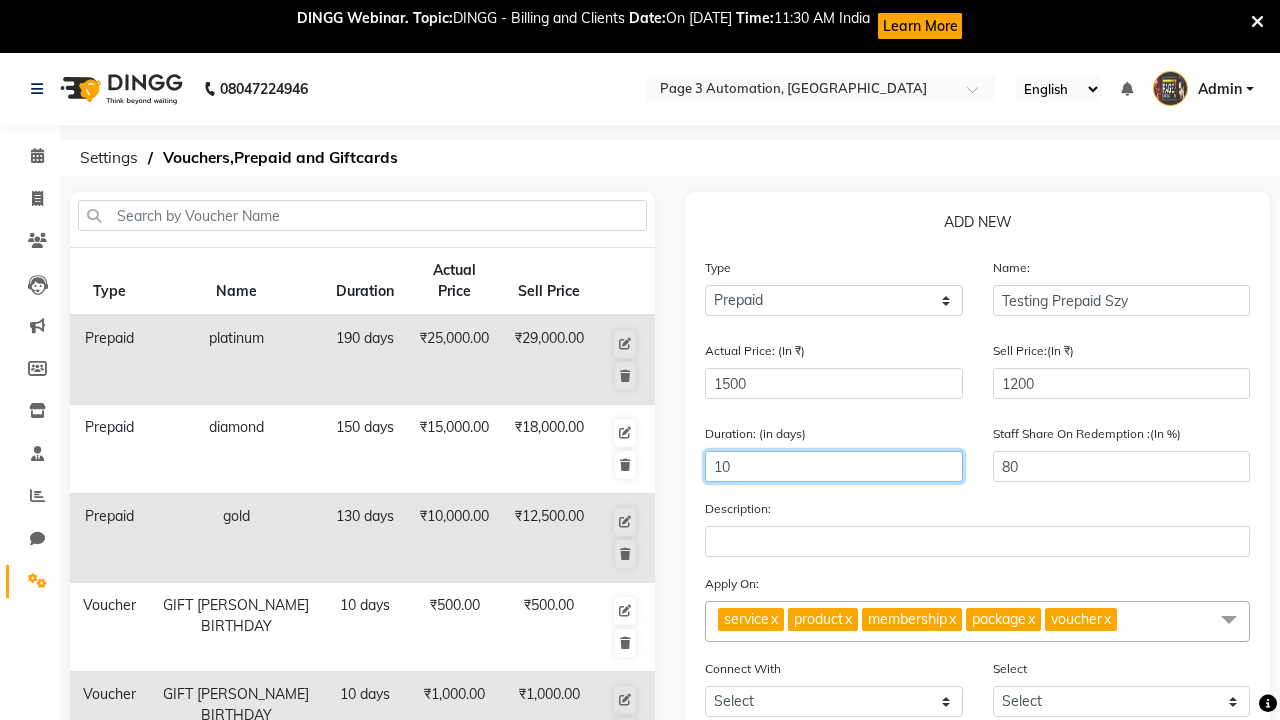 scroll, scrollTop: 550, scrollLeft: 0, axis: vertical 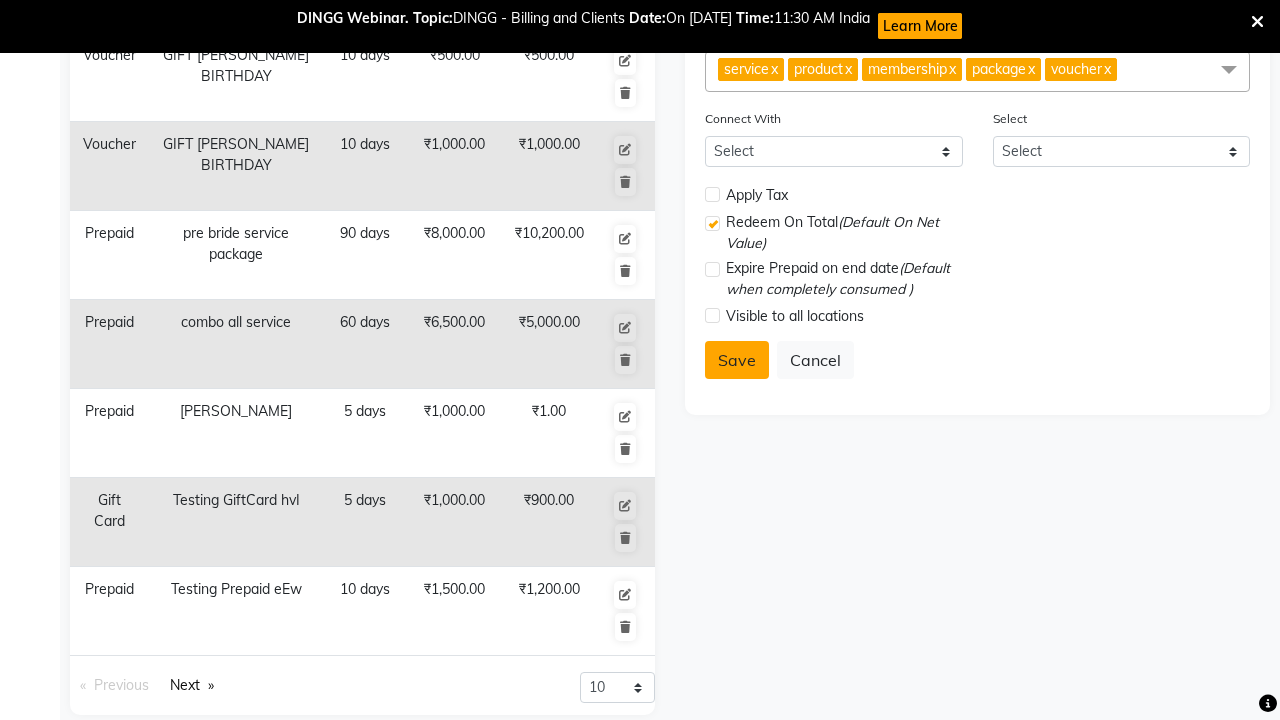 type on "10" 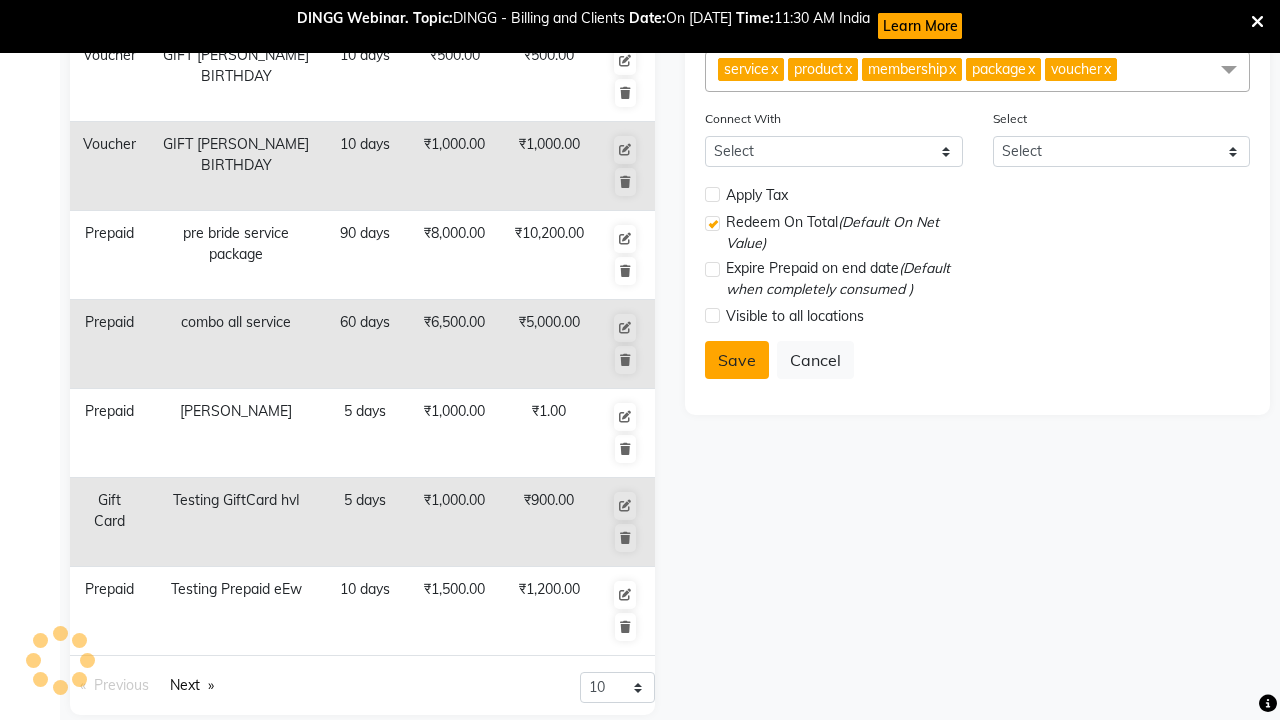 select 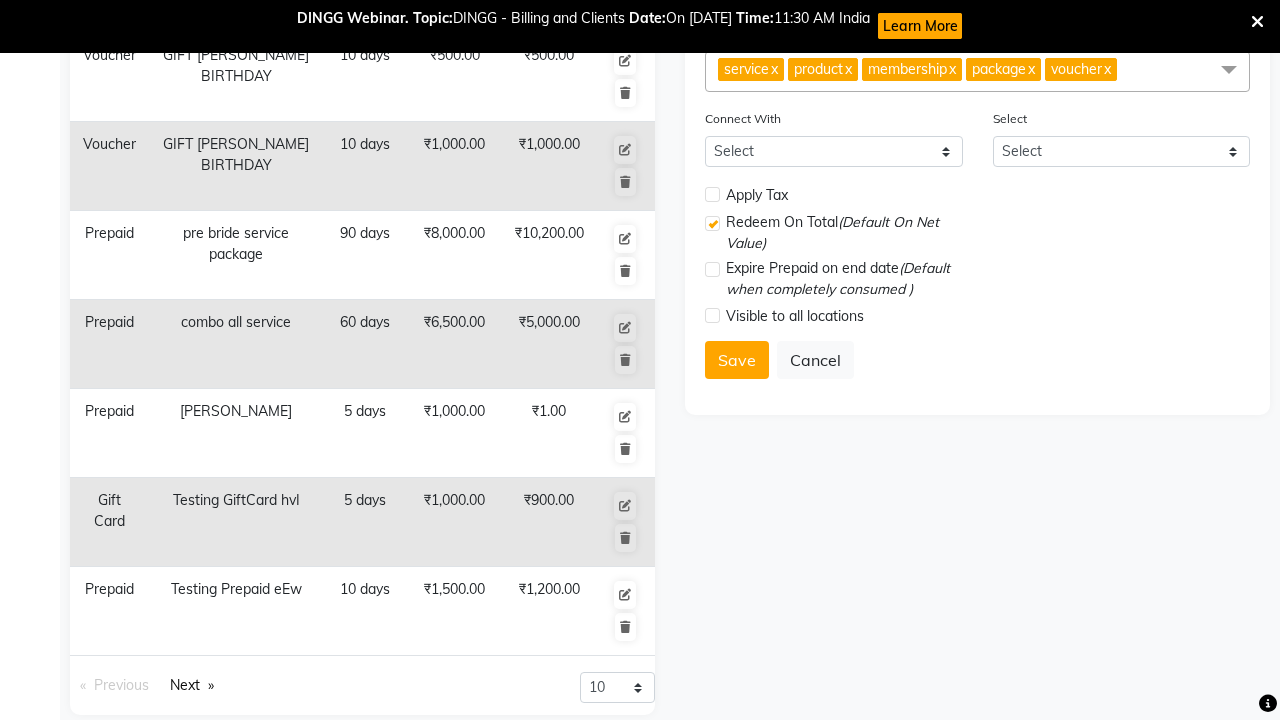 click on "Admin" at bounding box center (1220, -461) 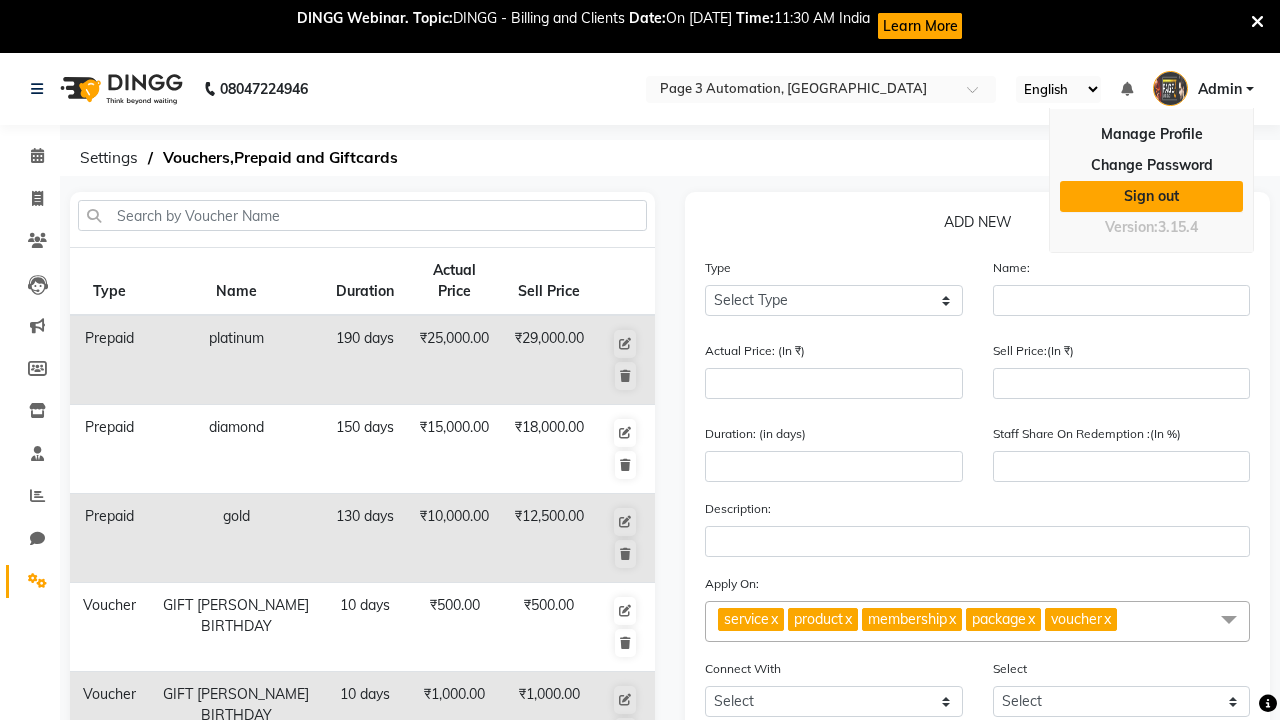 click on "Sign out" at bounding box center [1151, 196] 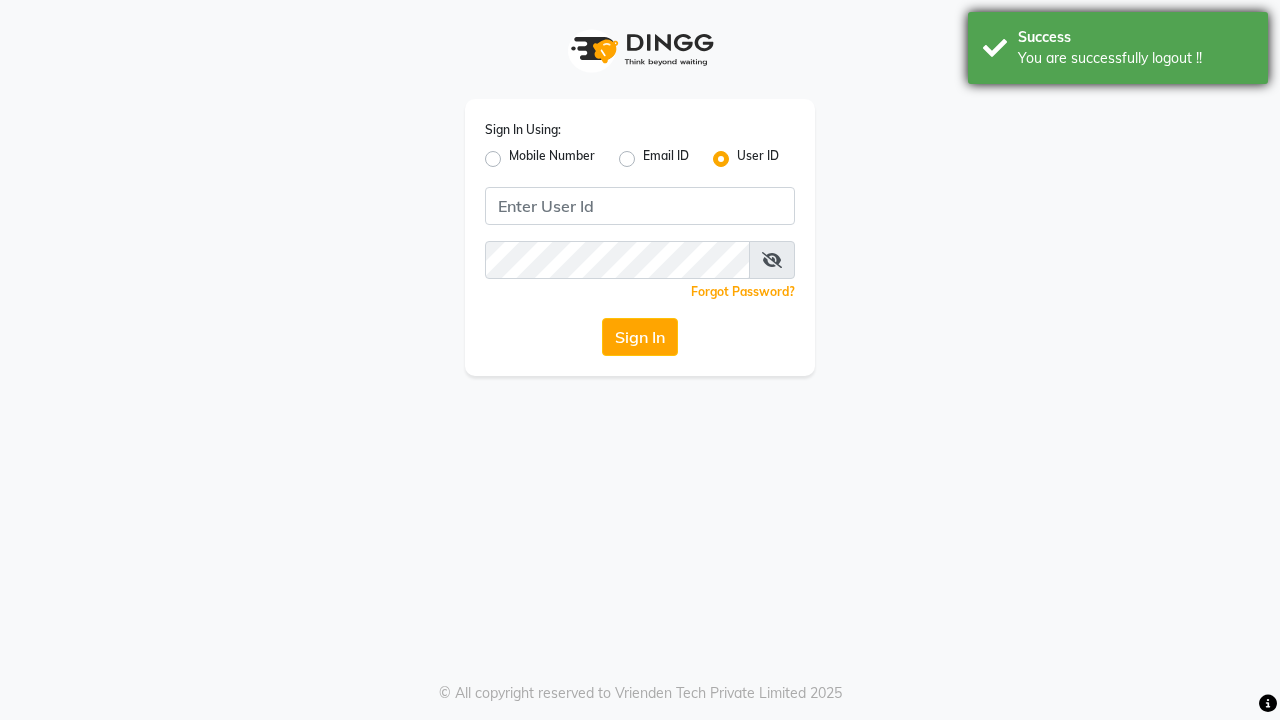 click on "You are successfully logout !!" at bounding box center [1135, 58] 